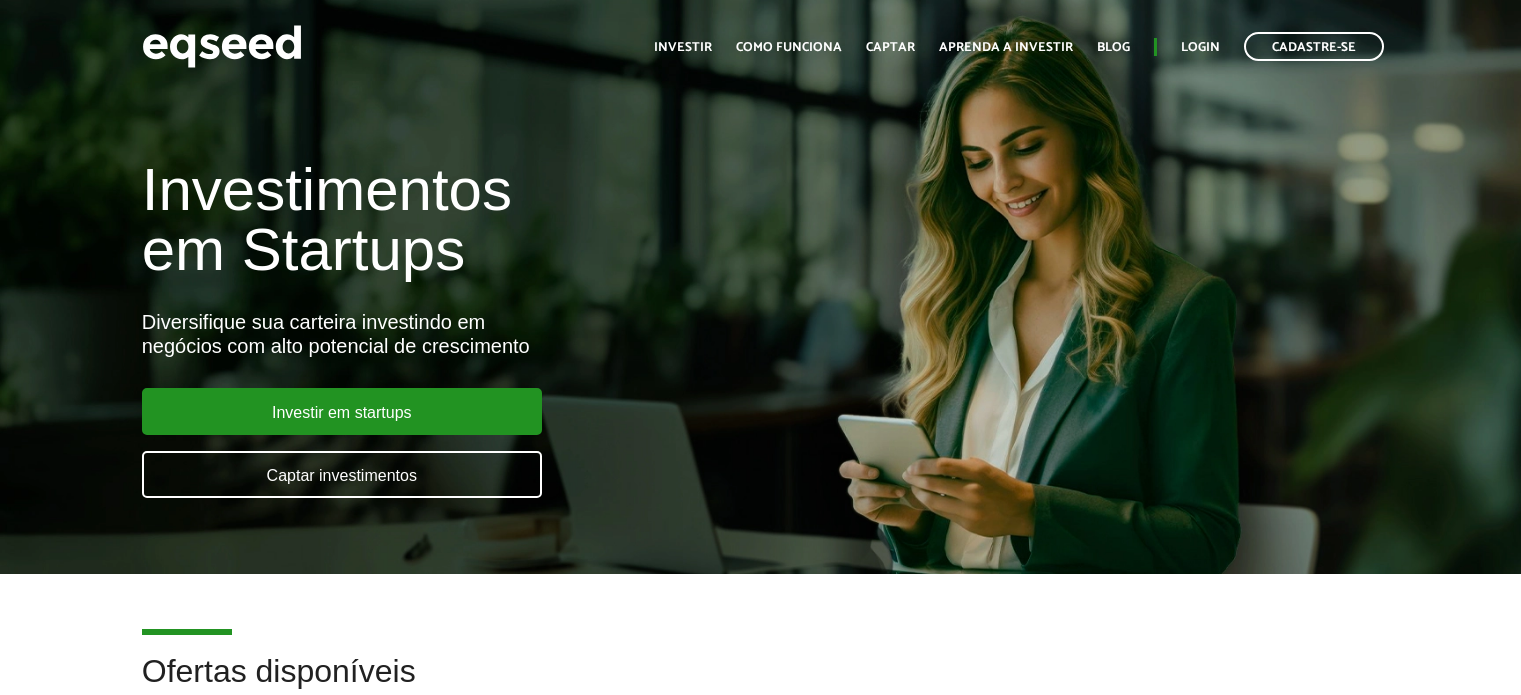 scroll, scrollTop: 0, scrollLeft: 0, axis: both 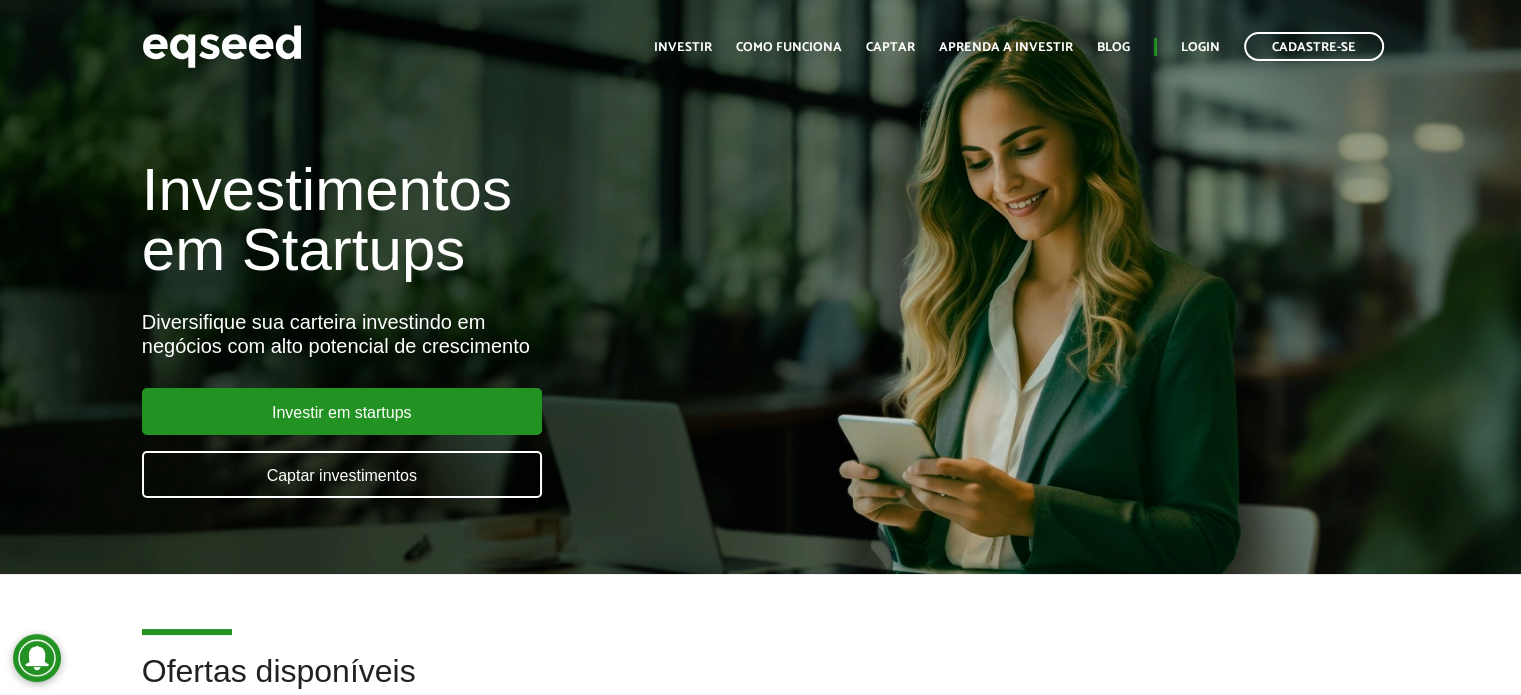 click on "Início
Investir
Como funciona
Captar
Aprenda a investir
Blog
Login
Cadastre-se" at bounding box center (1019, 46) 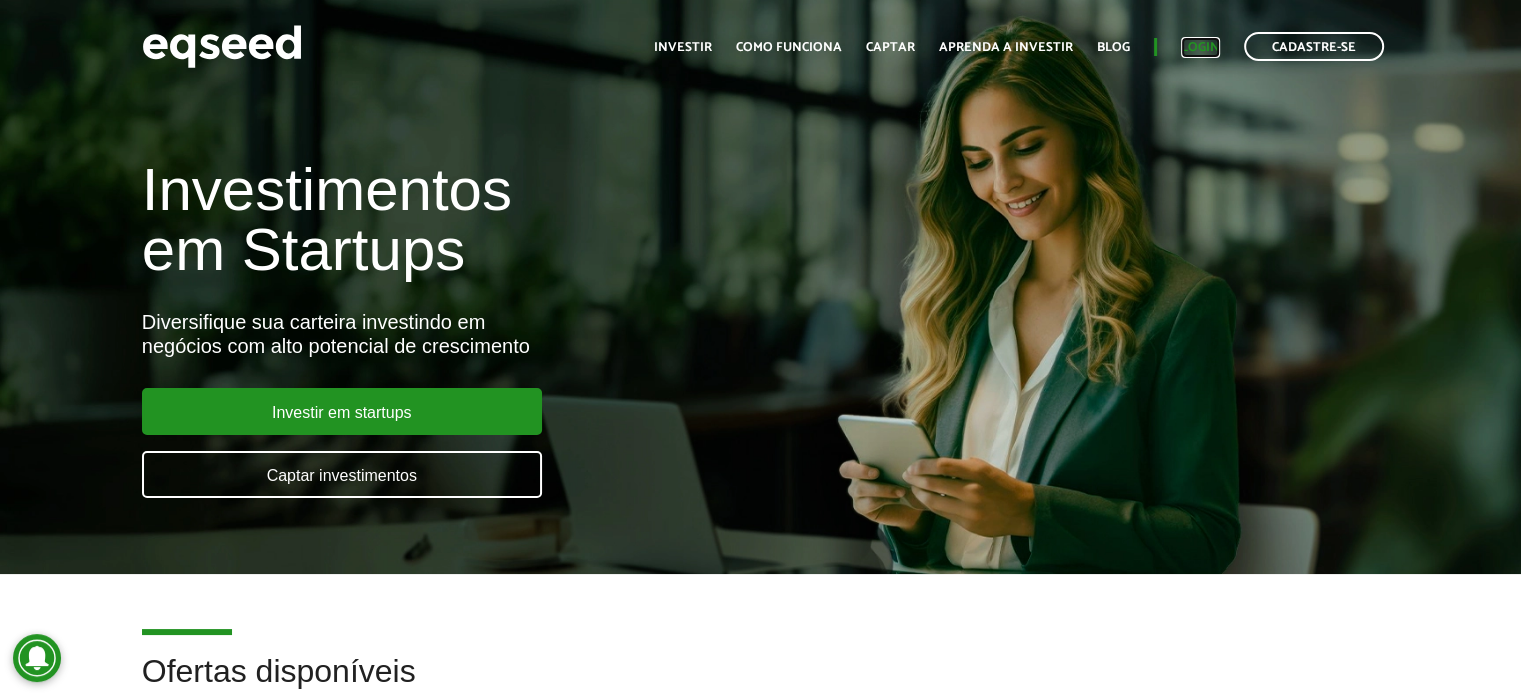 click on "Login" at bounding box center (1200, 47) 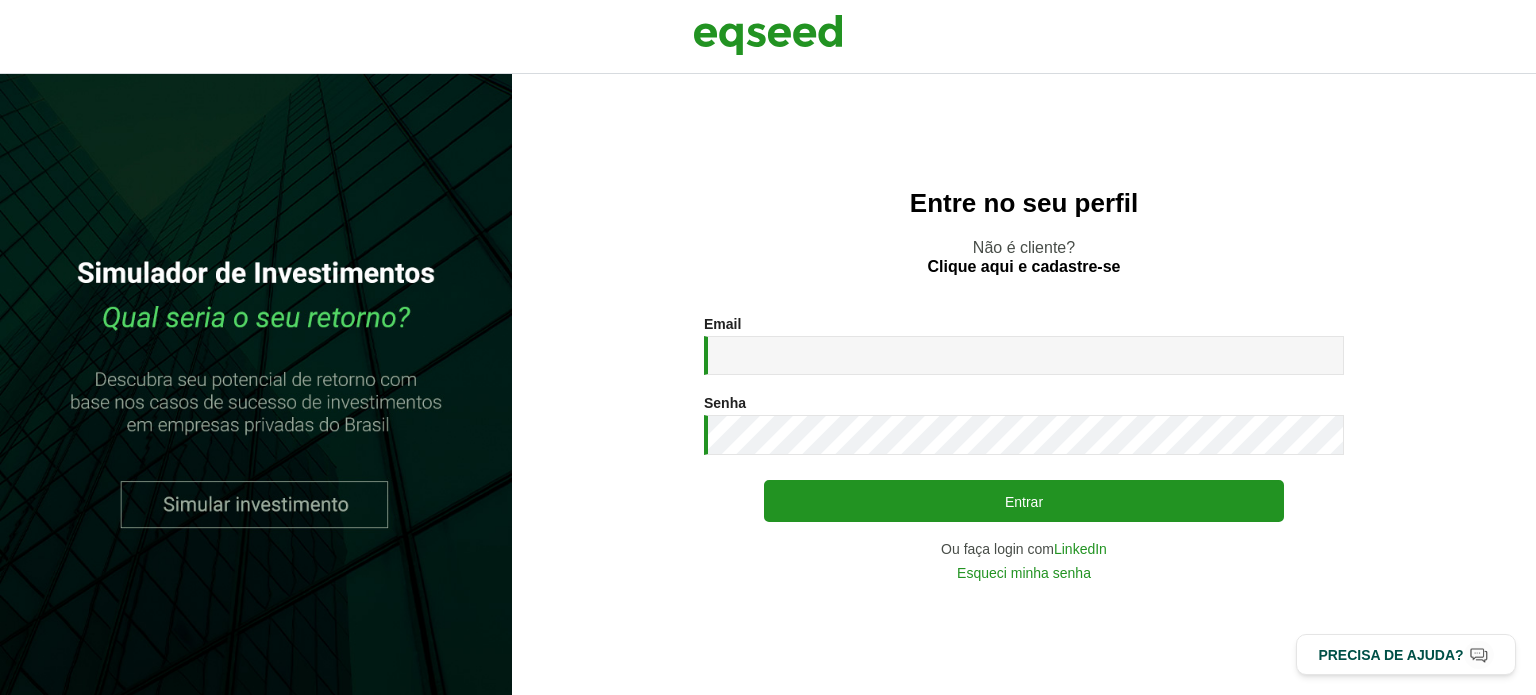 scroll, scrollTop: 0, scrollLeft: 0, axis: both 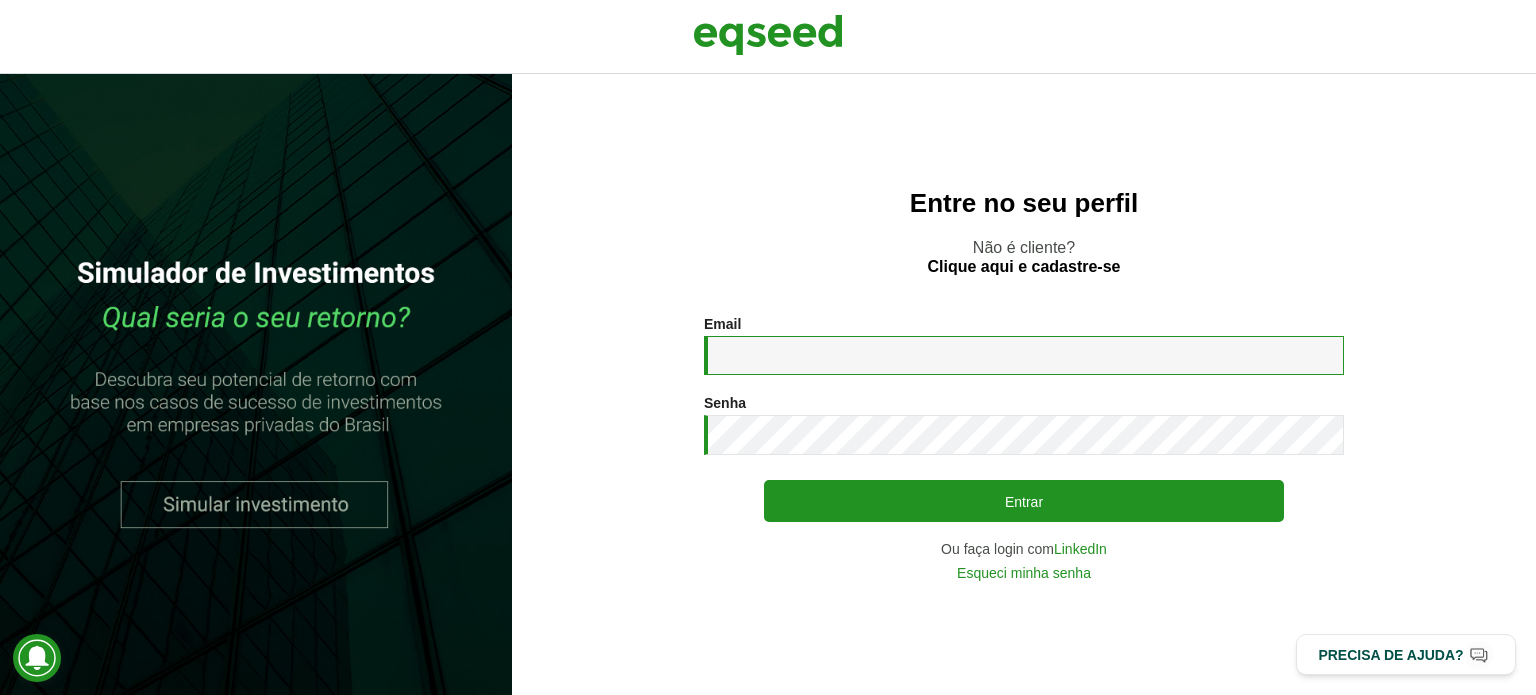 type on "**********" 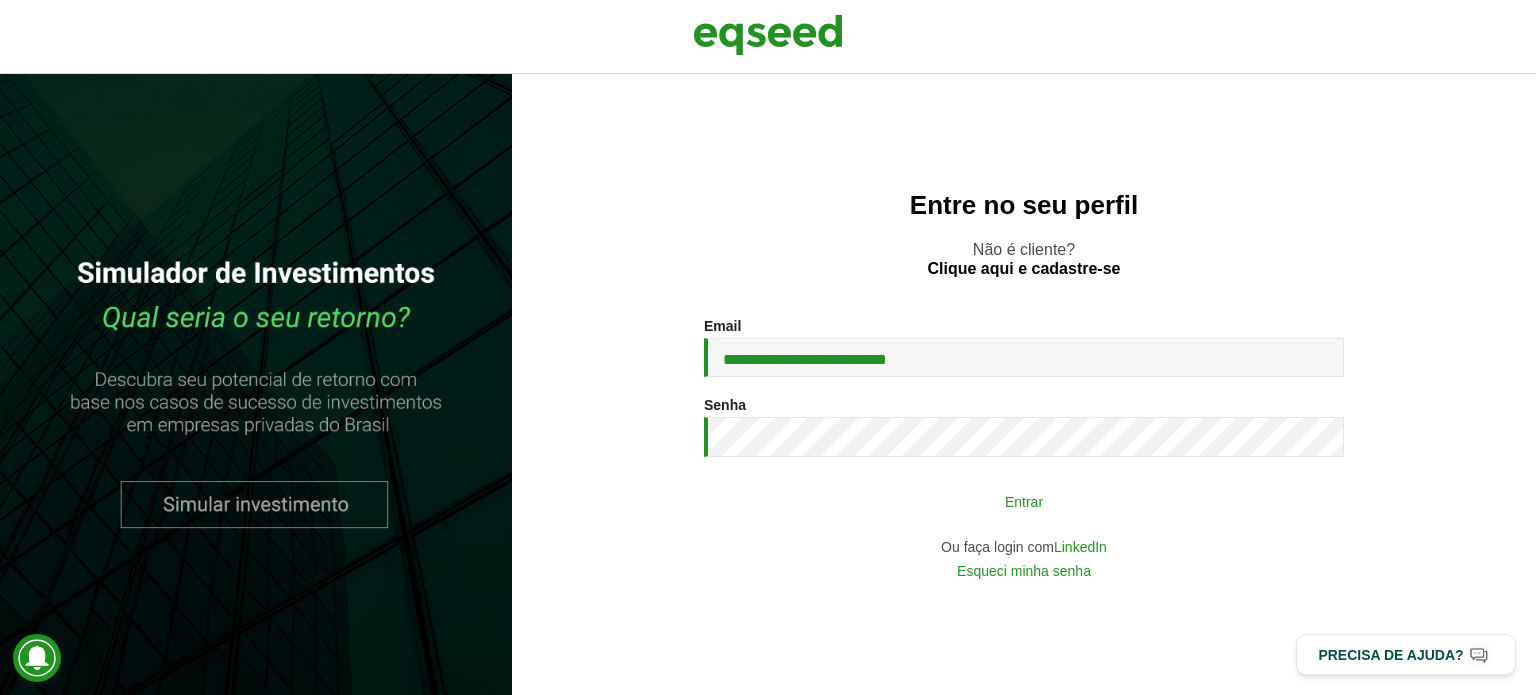 click on "Entrar" at bounding box center (1024, 501) 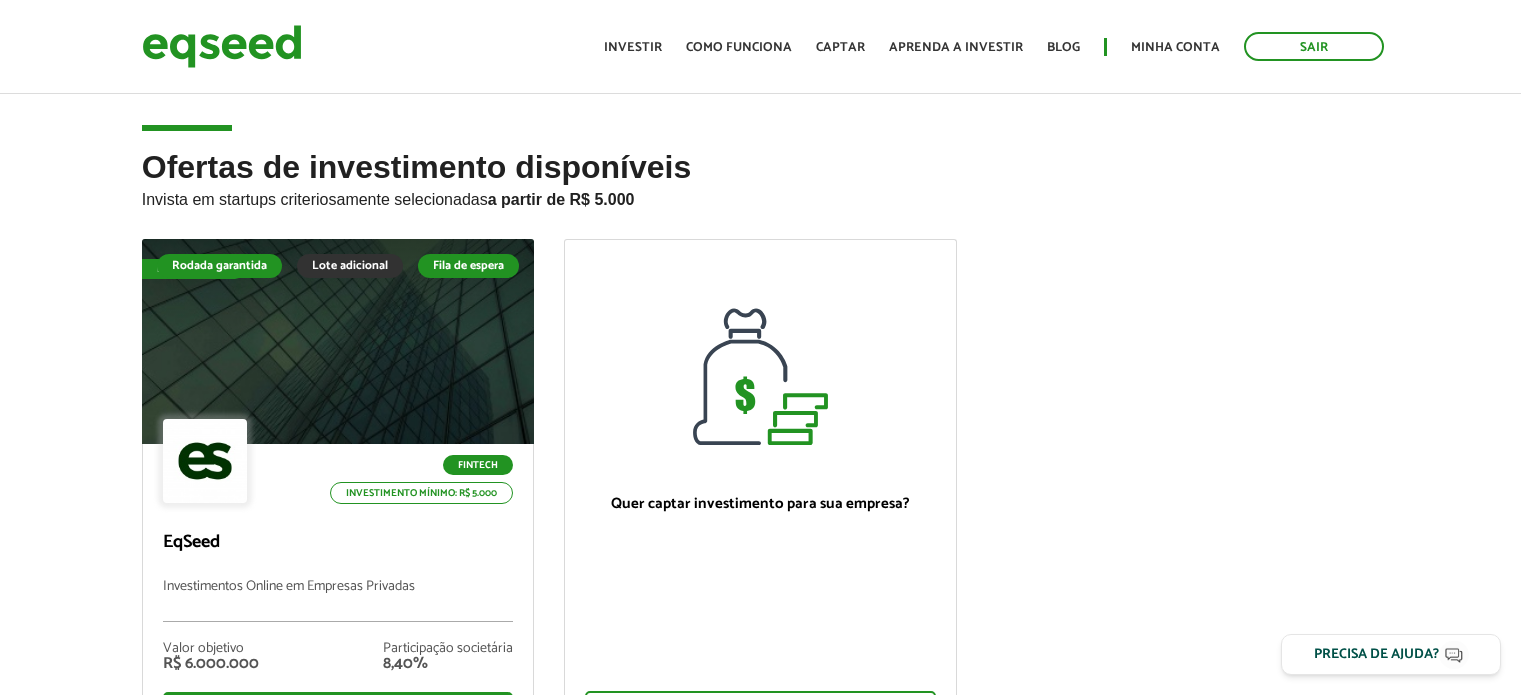 scroll, scrollTop: 0, scrollLeft: 0, axis: both 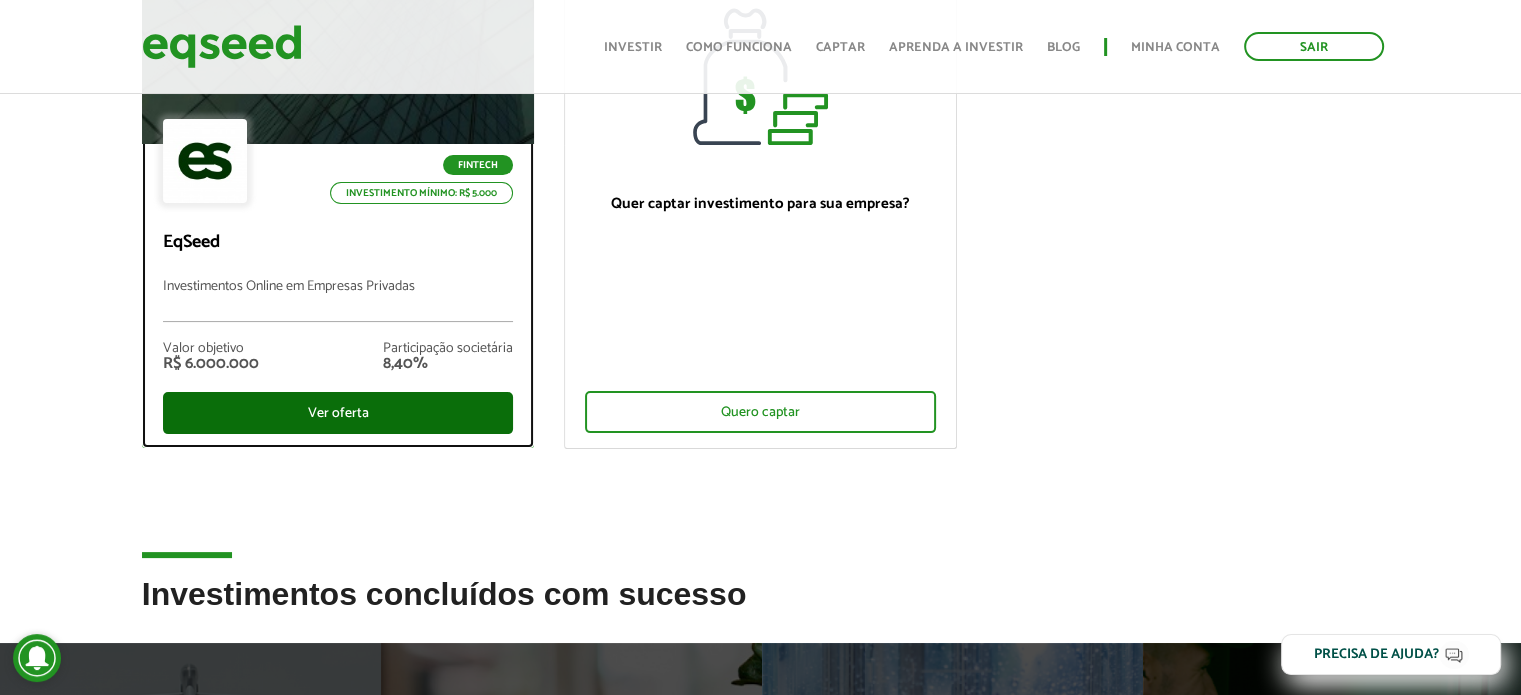 click on "Ver oferta" at bounding box center (338, 413) 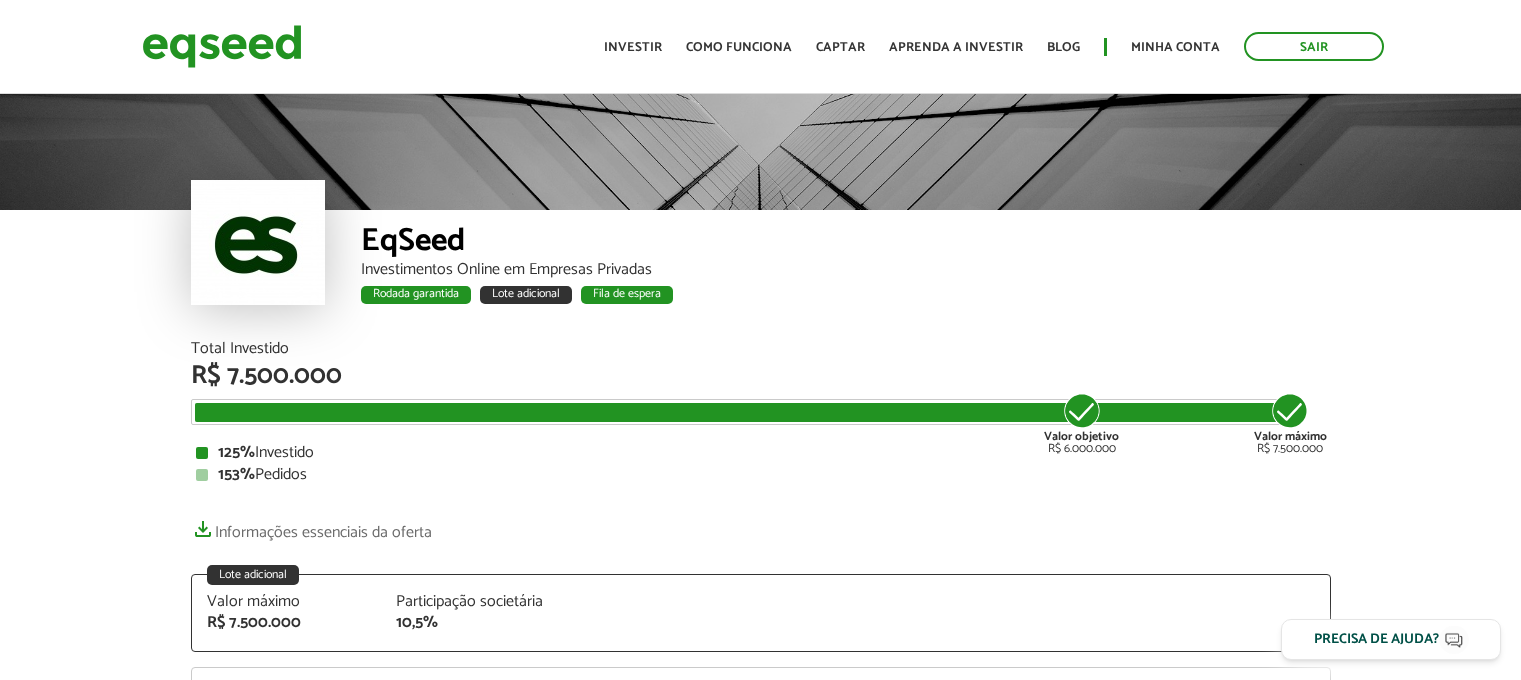 scroll, scrollTop: 0, scrollLeft: 0, axis: both 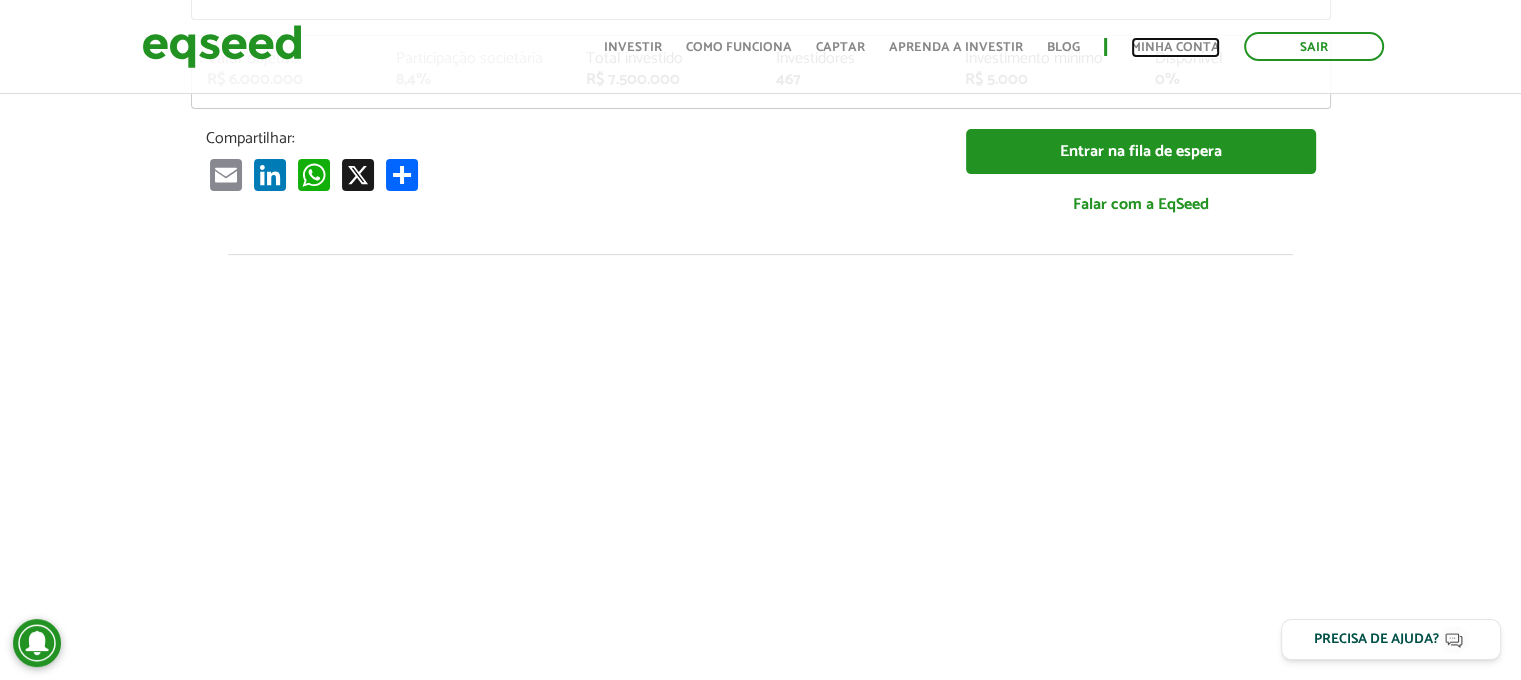 click on "Minha conta" at bounding box center (1175, 47) 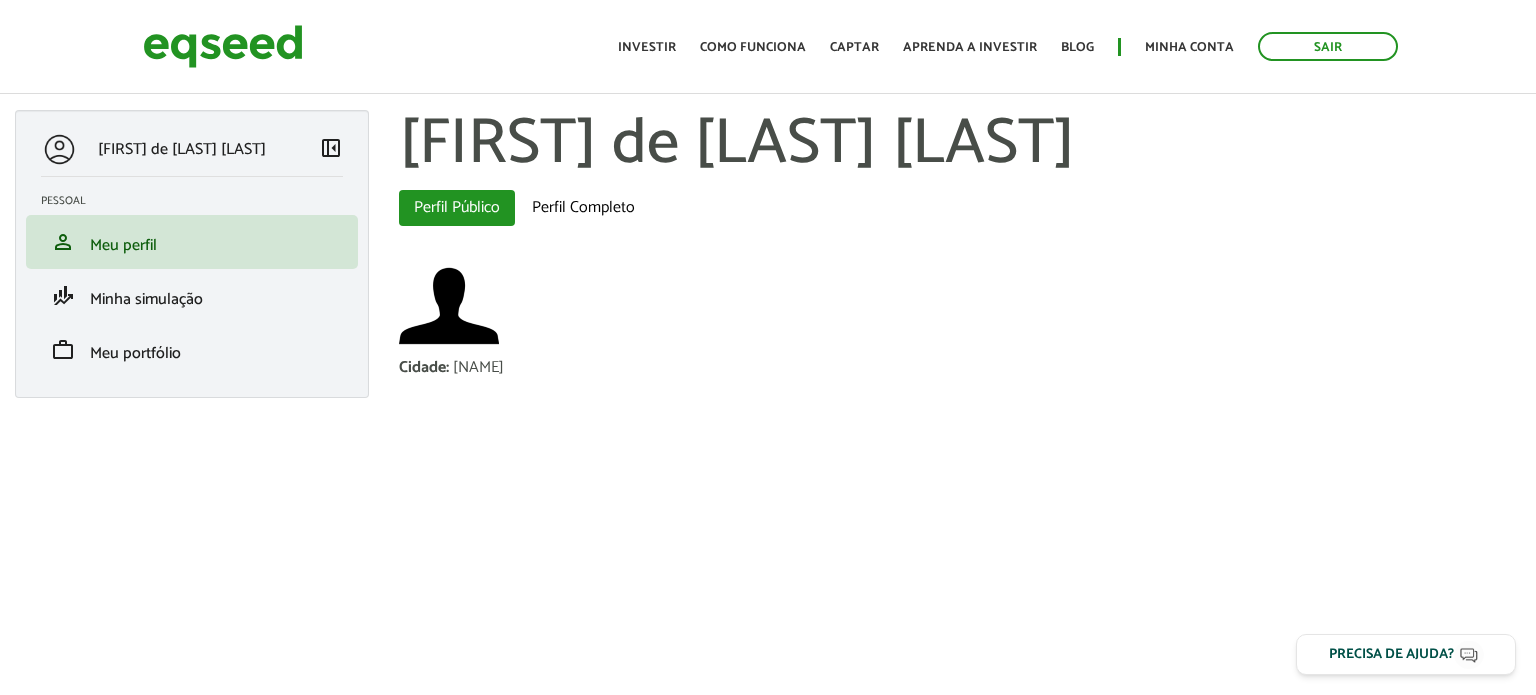 scroll, scrollTop: 0, scrollLeft: 0, axis: both 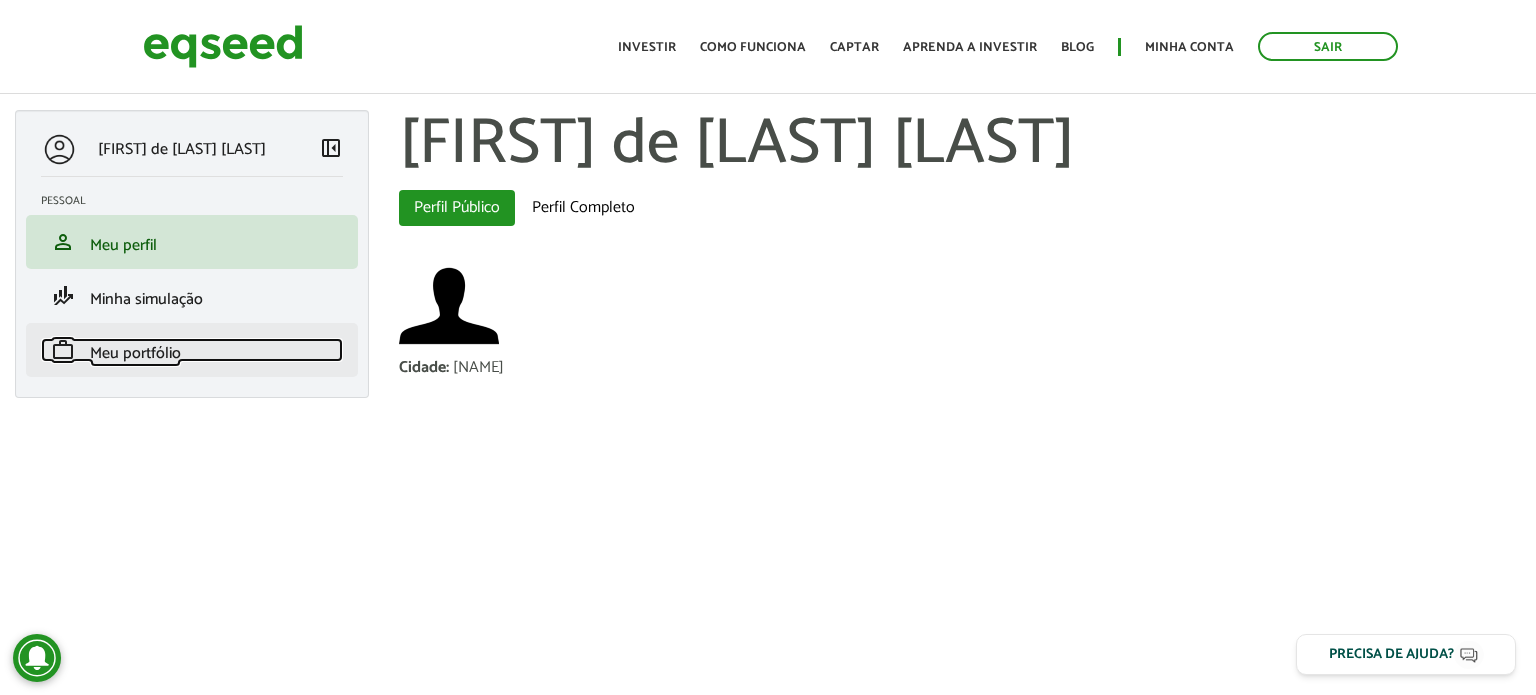 click on "Meu portfólio" at bounding box center (135, 353) 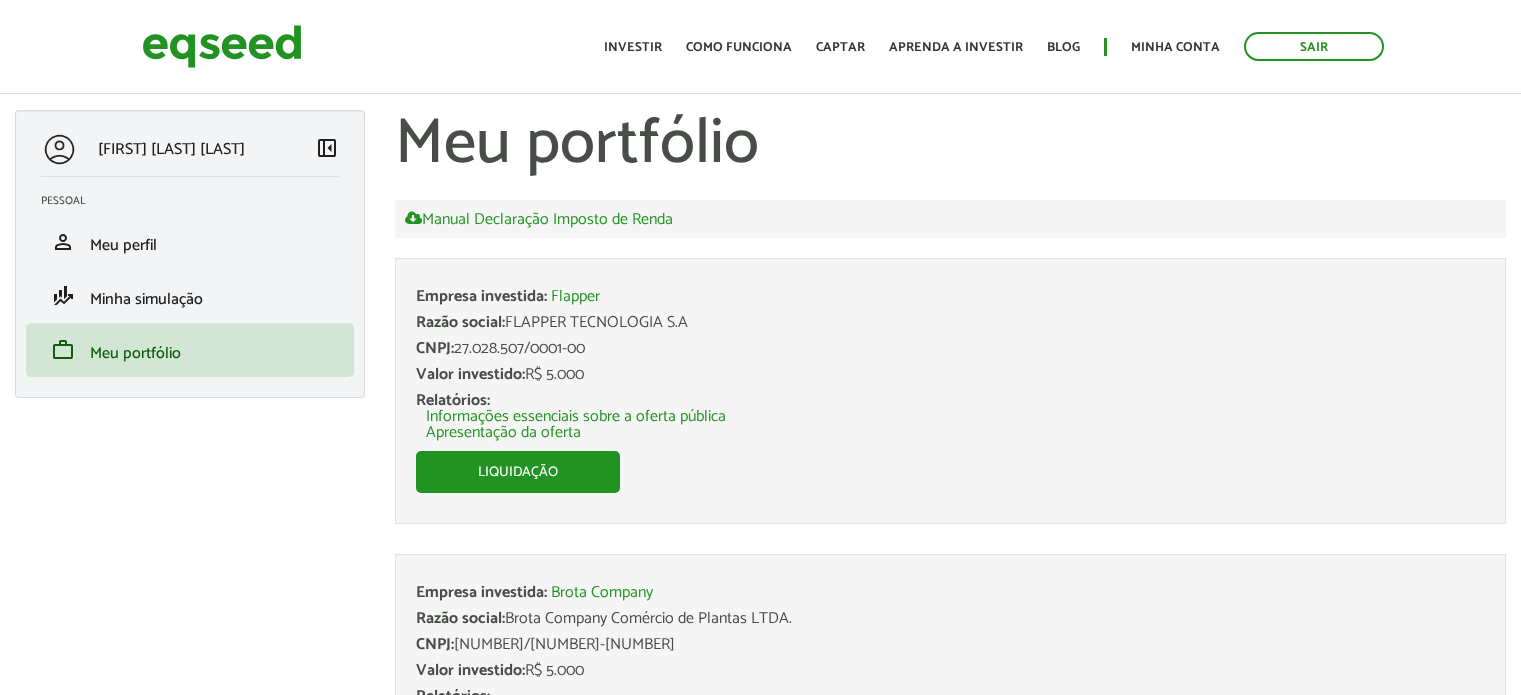 scroll, scrollTop: 0, scrollLeft: 0, axis: both 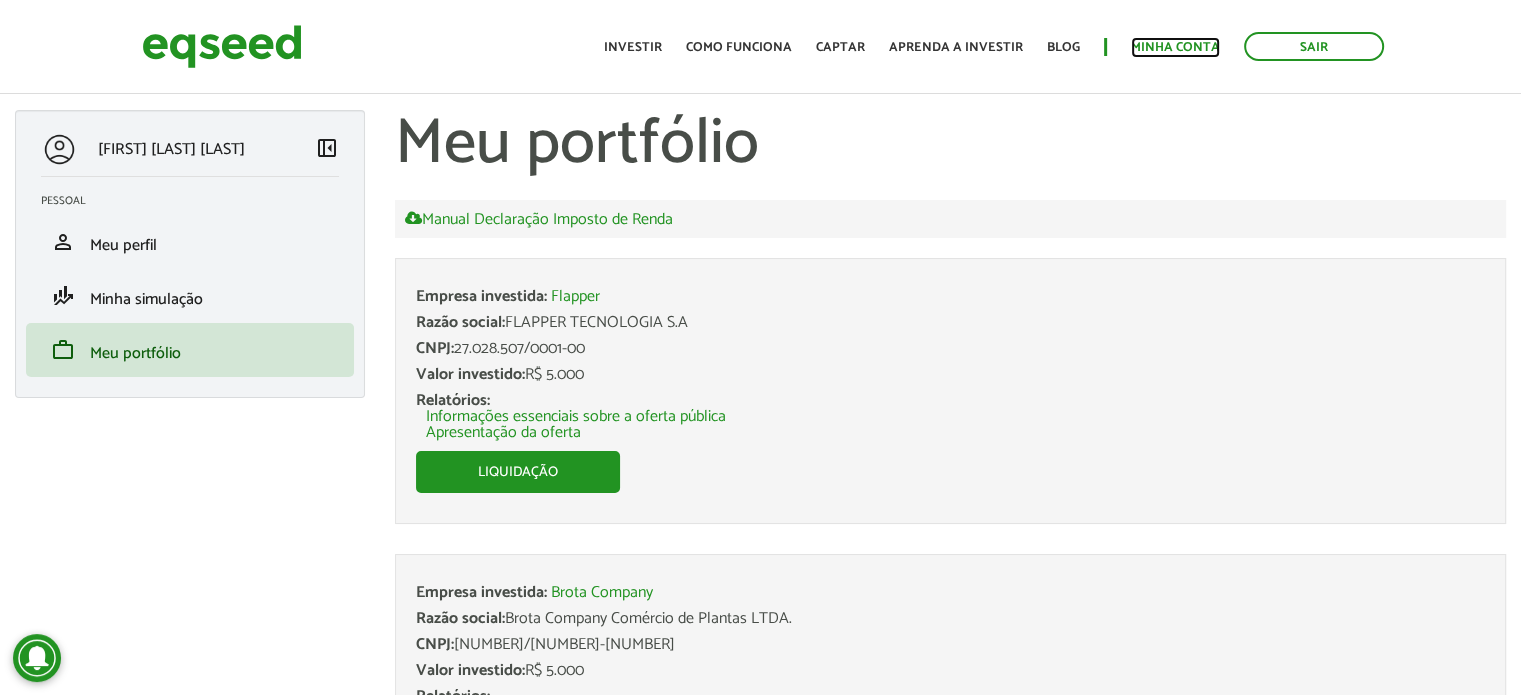 click on "Minha conta" at bounding box center [1175, 47] 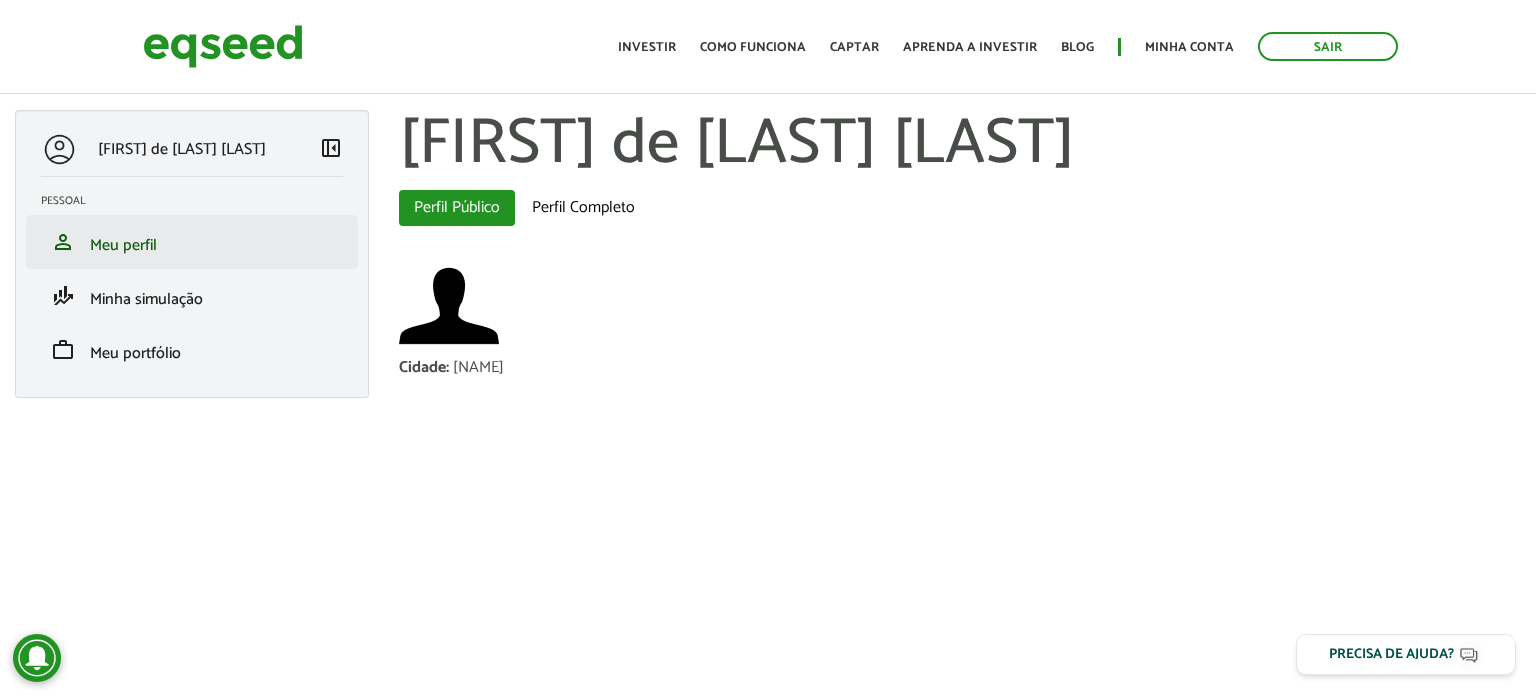 scroll, scrollTop: 0, scrollLeft: 0, axis: both 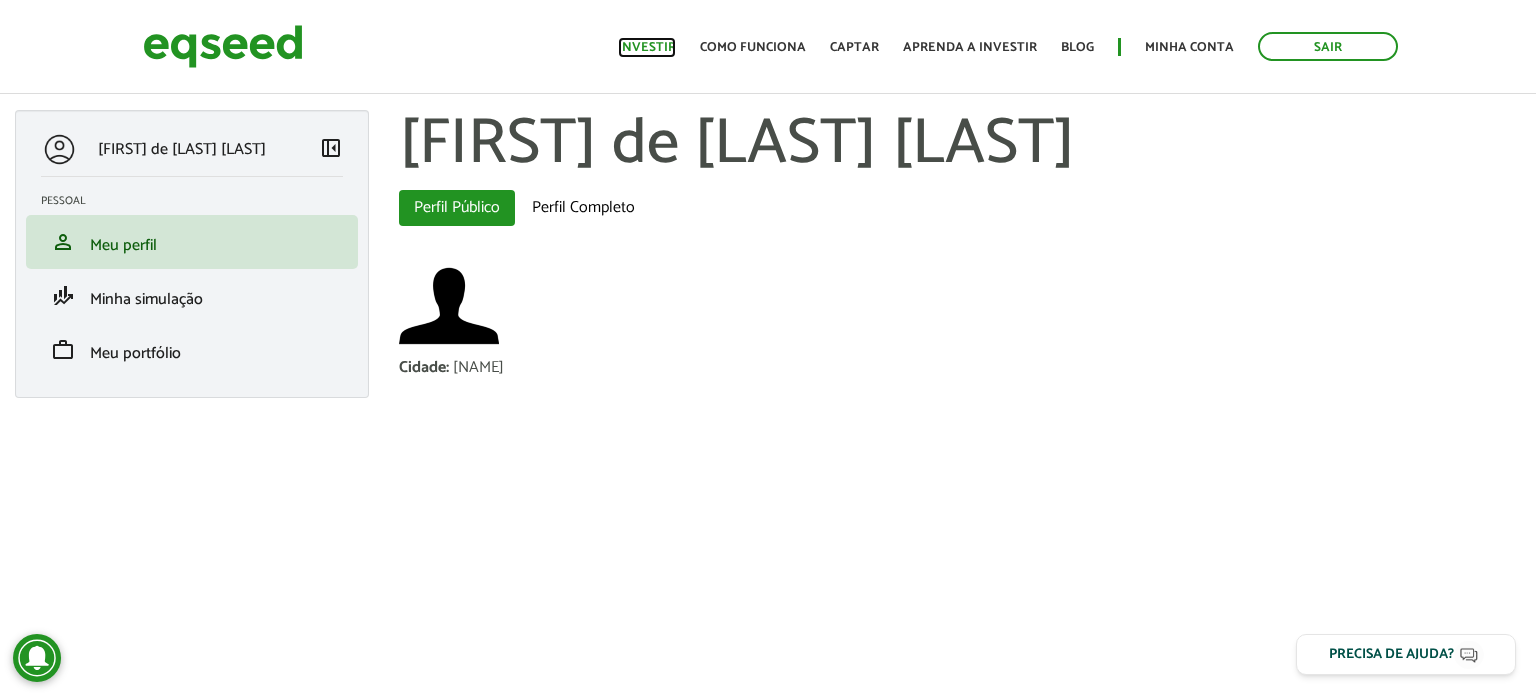 click on "Investir" at bounding box center [647, 47] 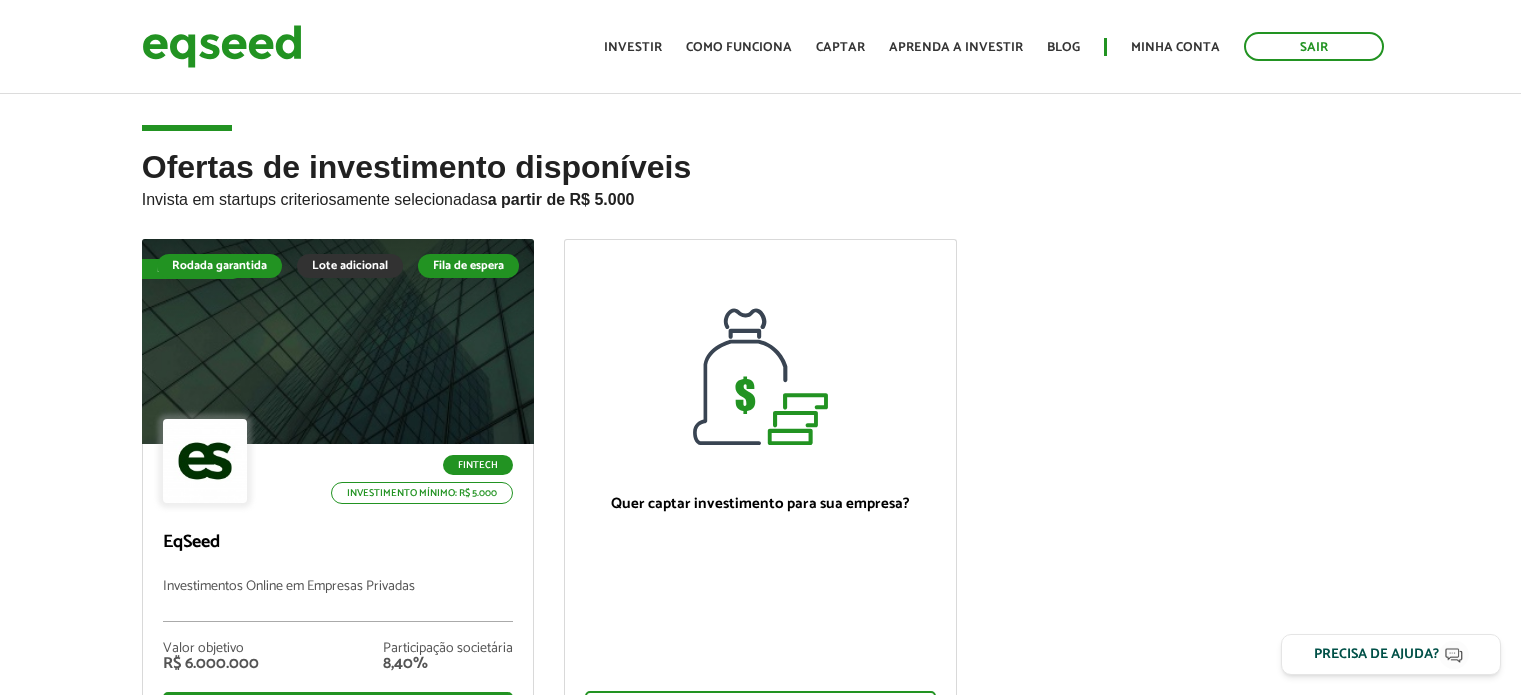 scroll, scrollTop: 0, scrollLeft: 0, axis: both 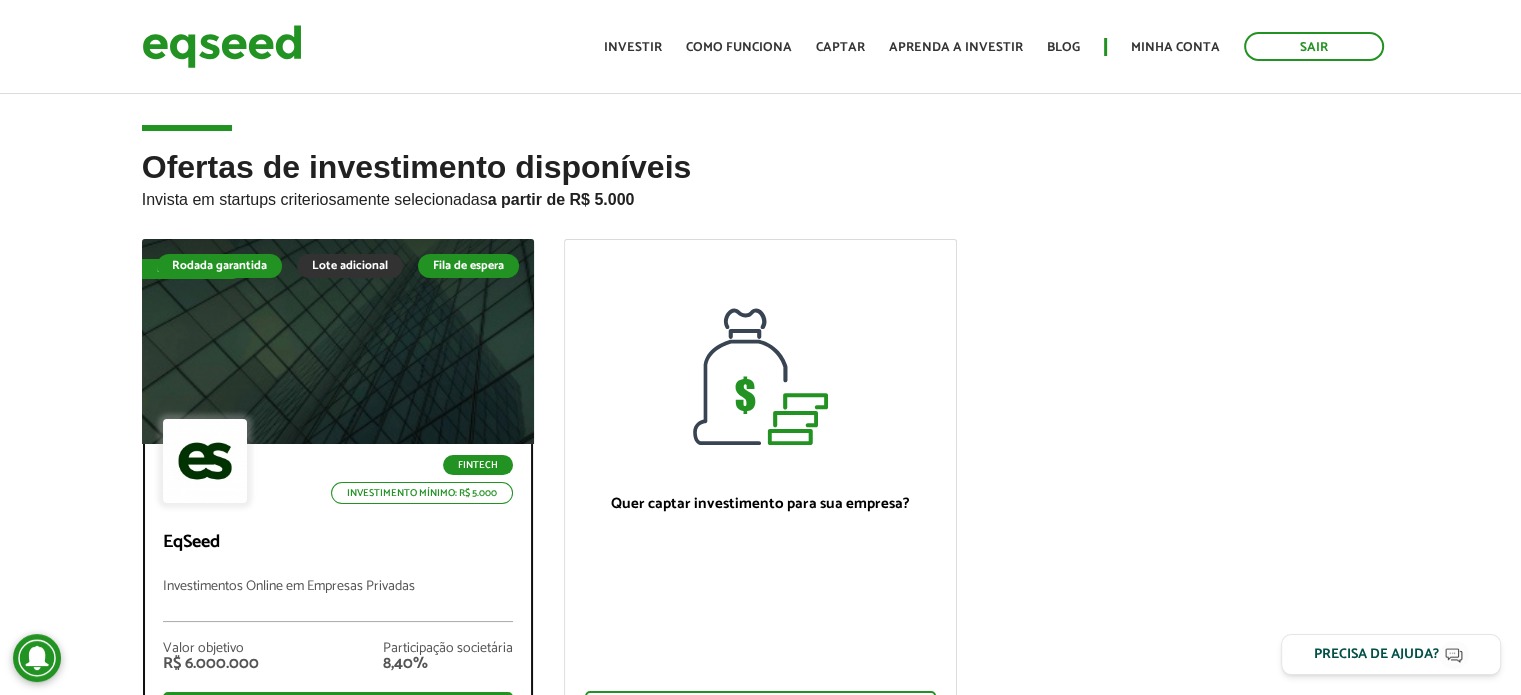 click on "Investimentos Online em Empresas Privadas" at bounding box center [338, 600] 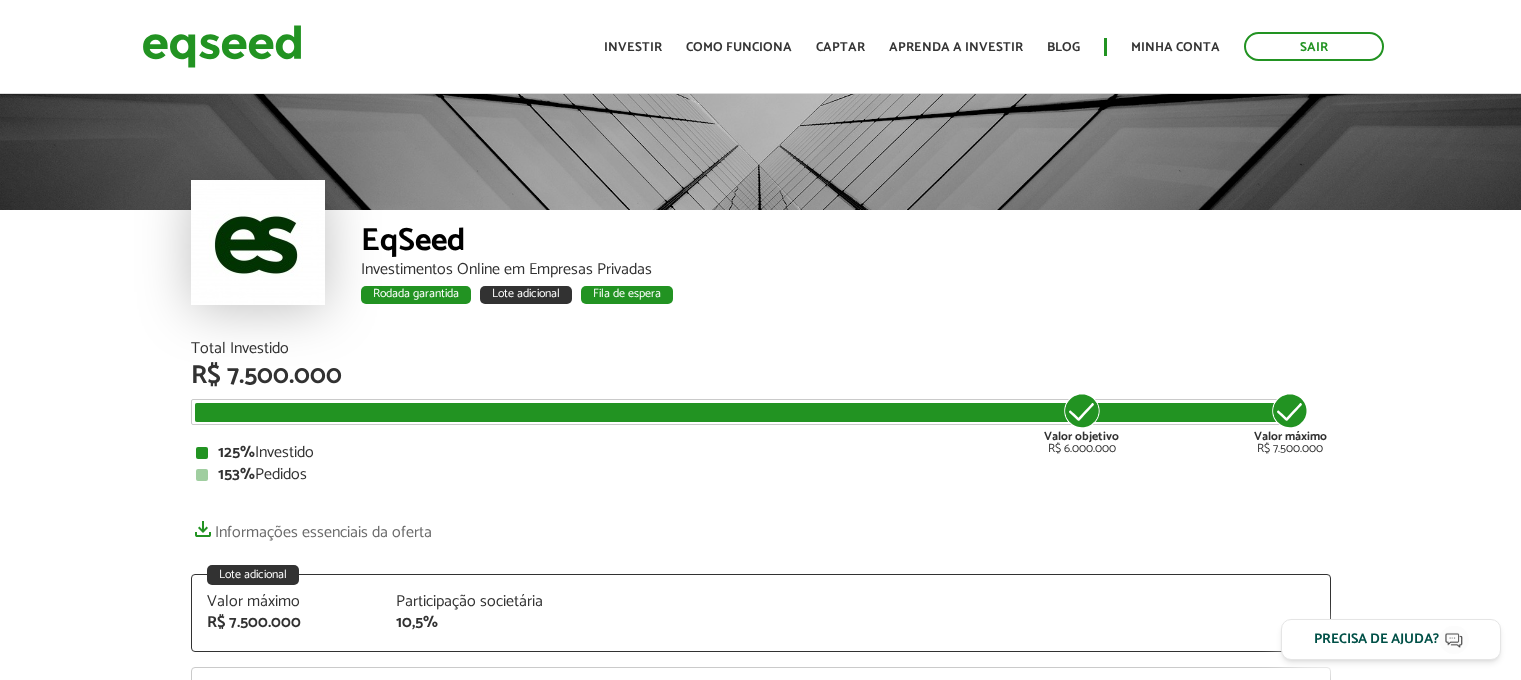 scroll, scrollTop: 0, scrollLeft: 0, axis: both 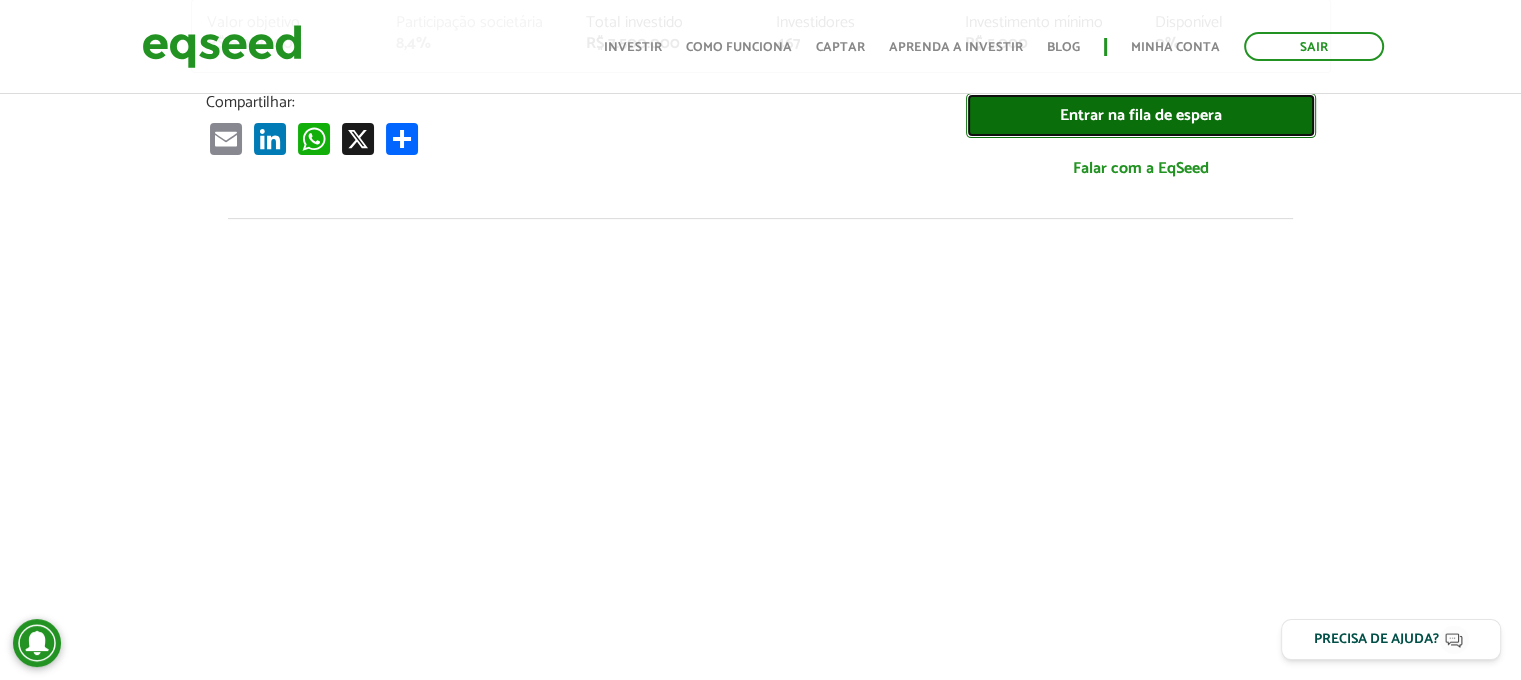 click on "Entrar na fila de espera" at bounding box center [1141, 115] 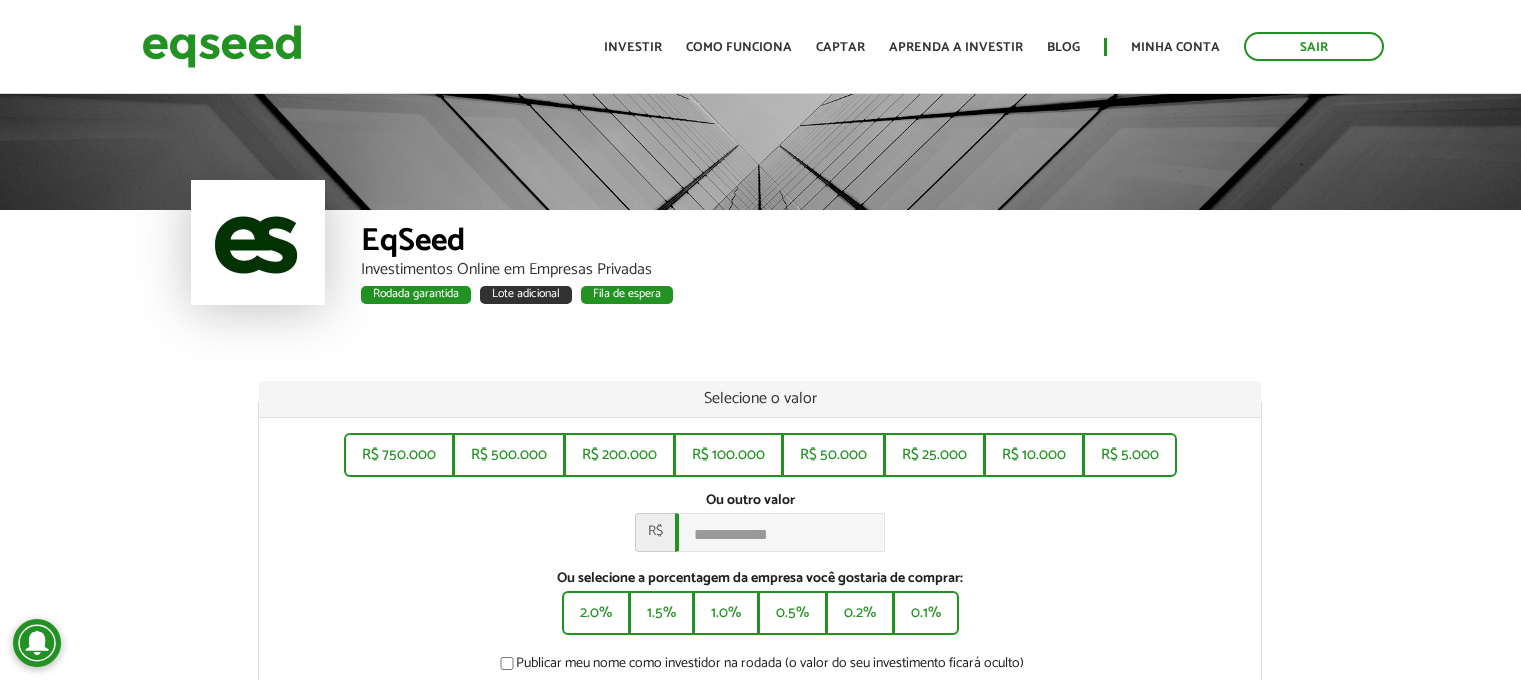 scroll, scrollTop: 0, scrollLeft: 0, axis: both 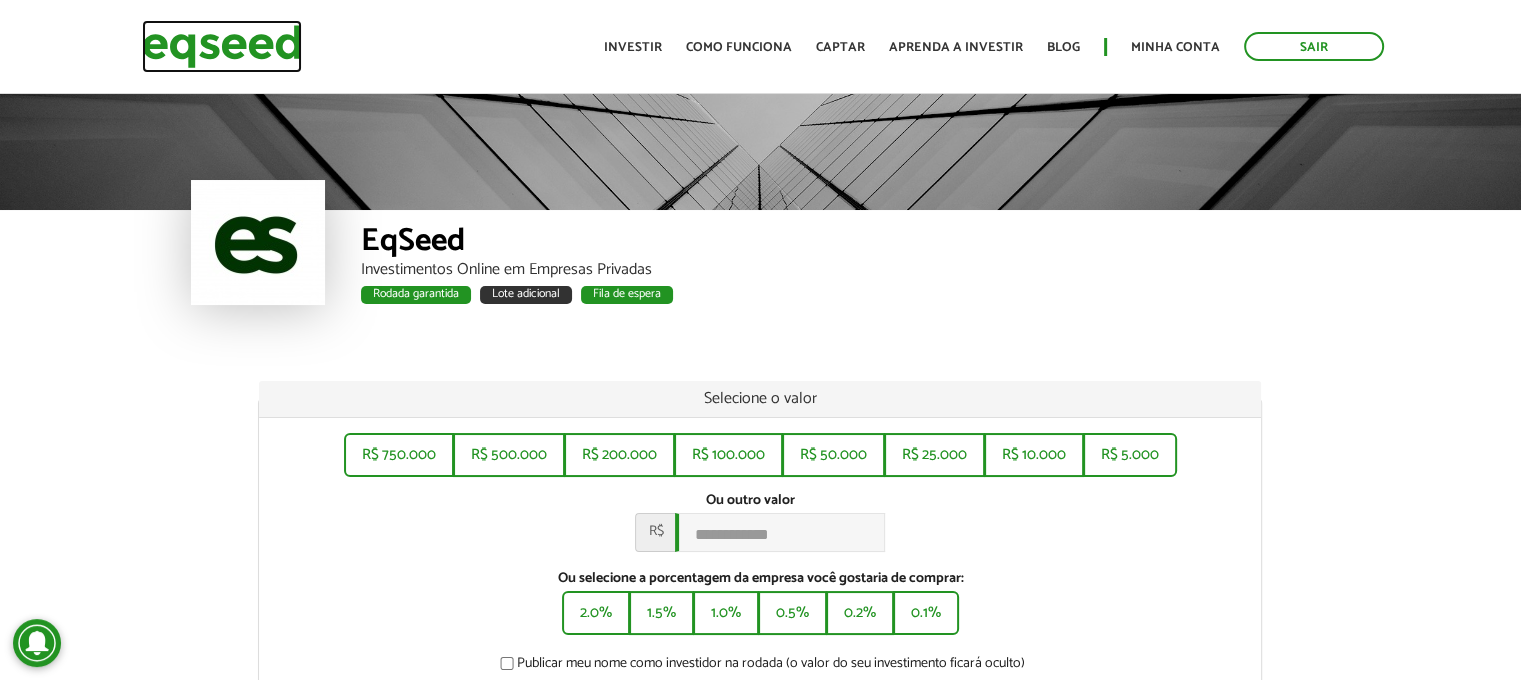 click at bounding box center [222, 46] 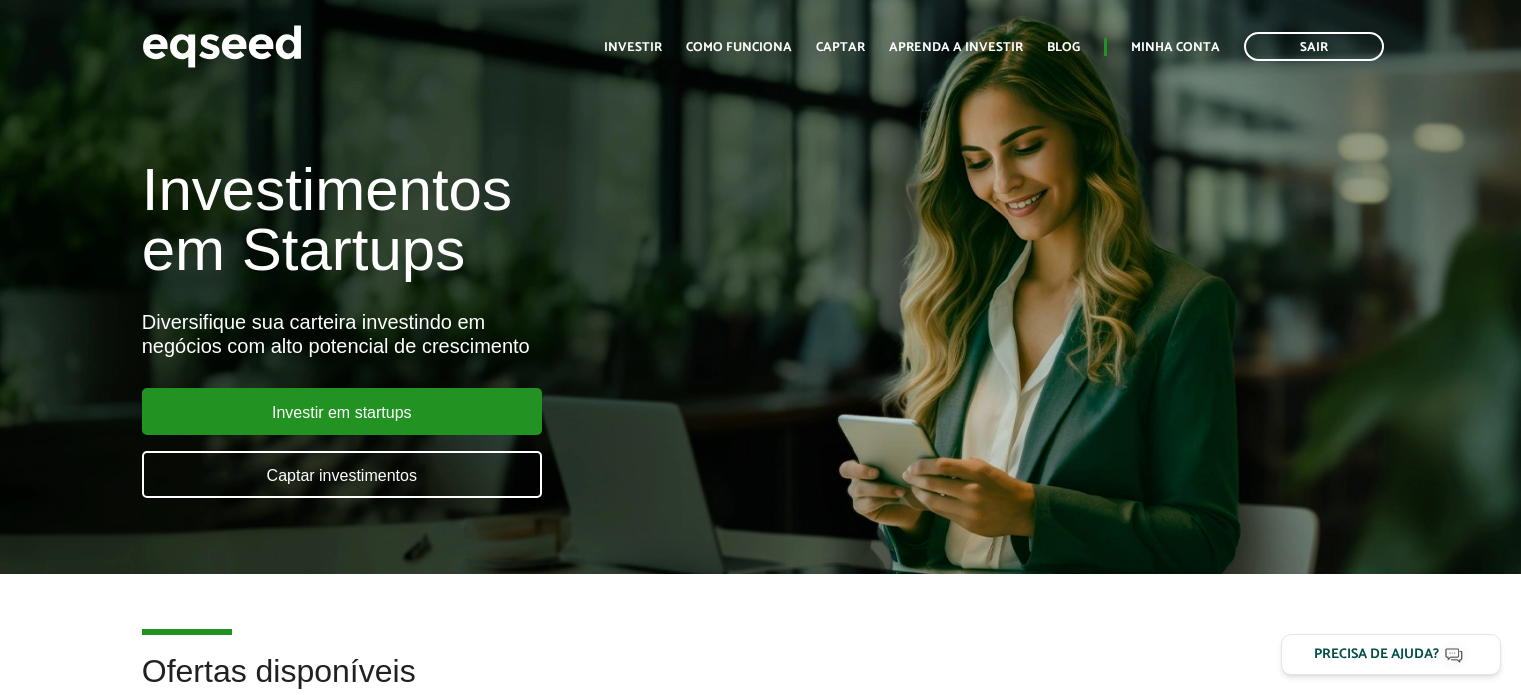 scroll, scrollTop: 0, scrollLeft: 0, axis: both 